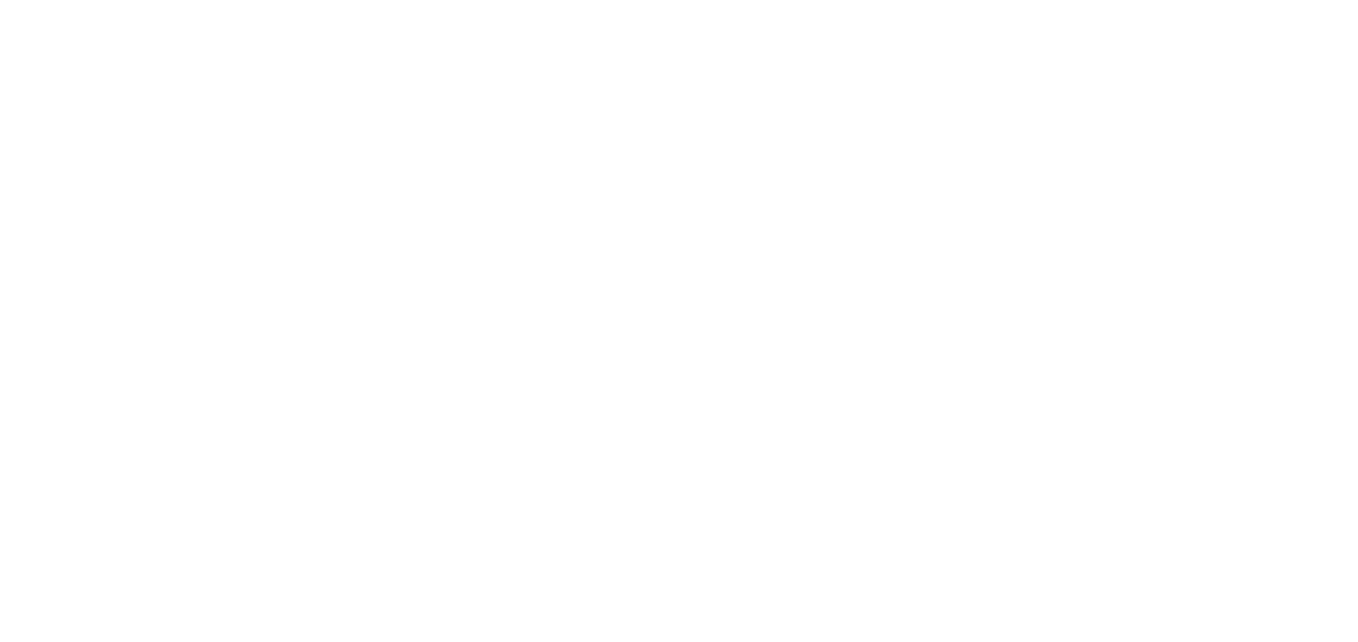 scroll, scrollTop: 0, scrollLeft: 0, axis: both 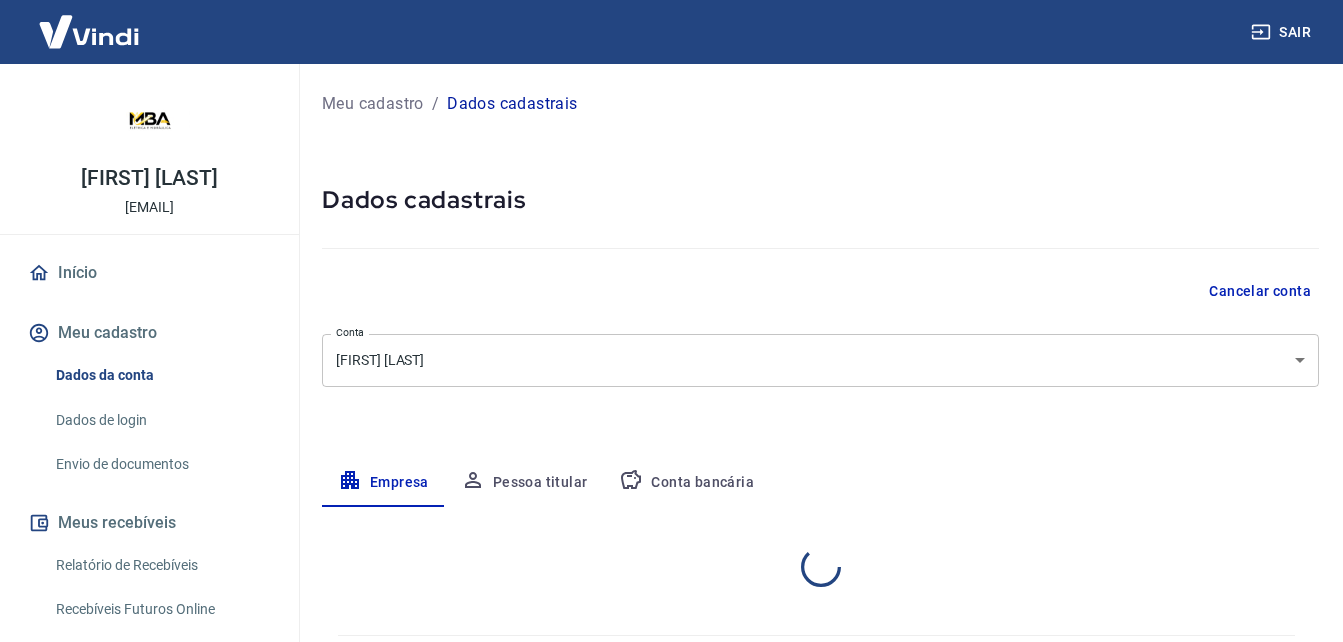 select on "[STATE]" 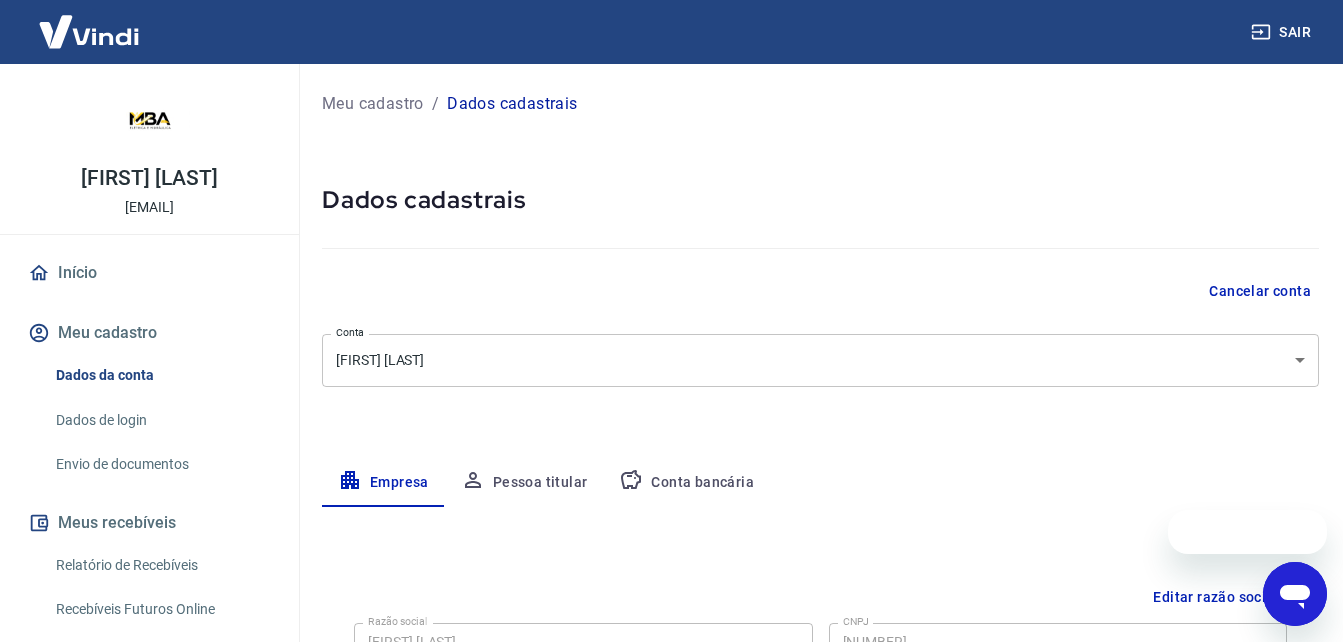 scroll, scrollTop: 0, scrollLeft: 0, axis: both 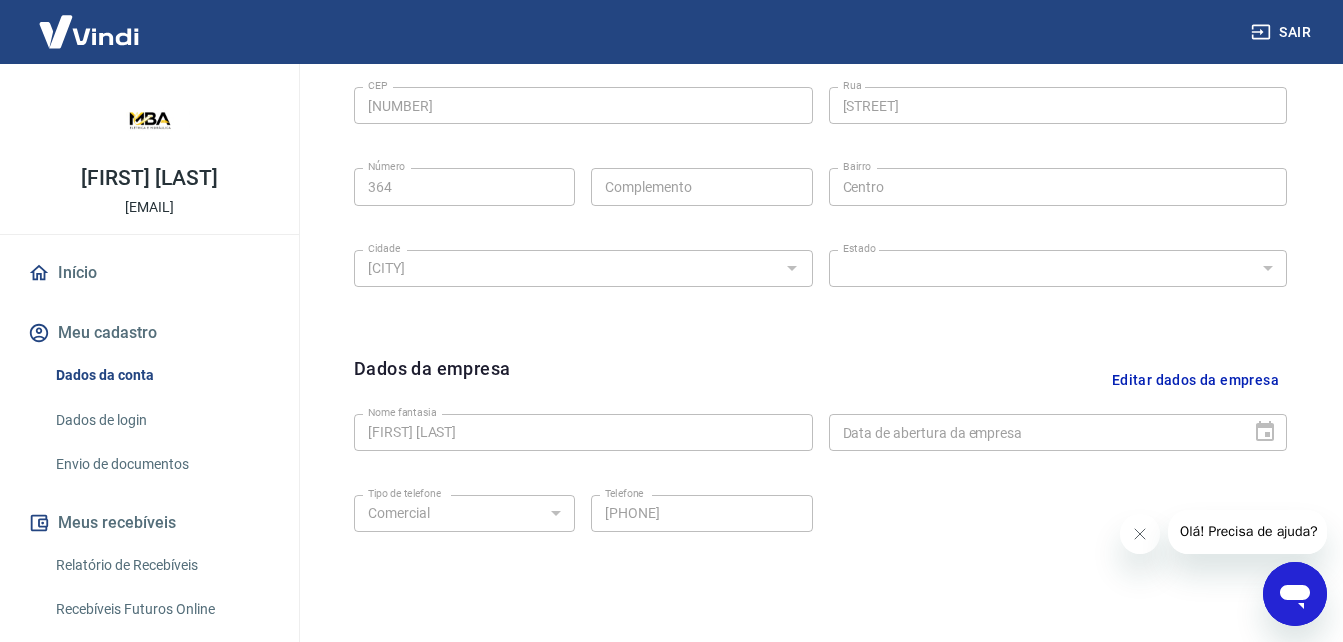 click at bounding box center (1259, 432) 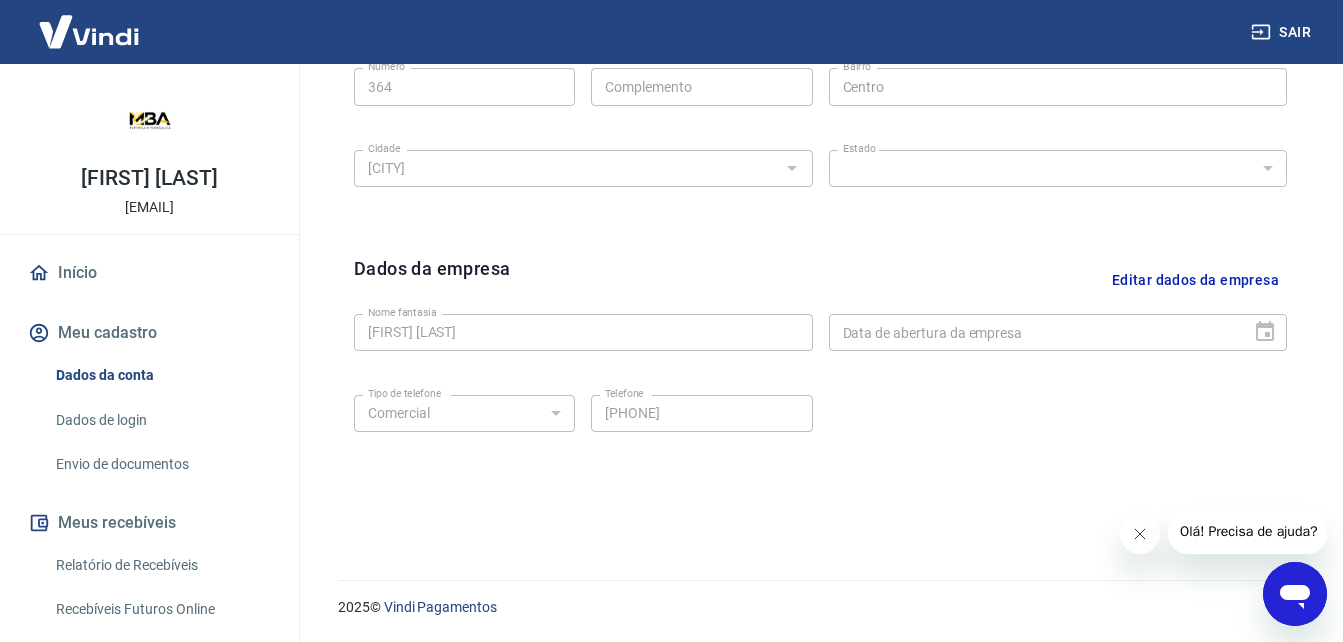 click 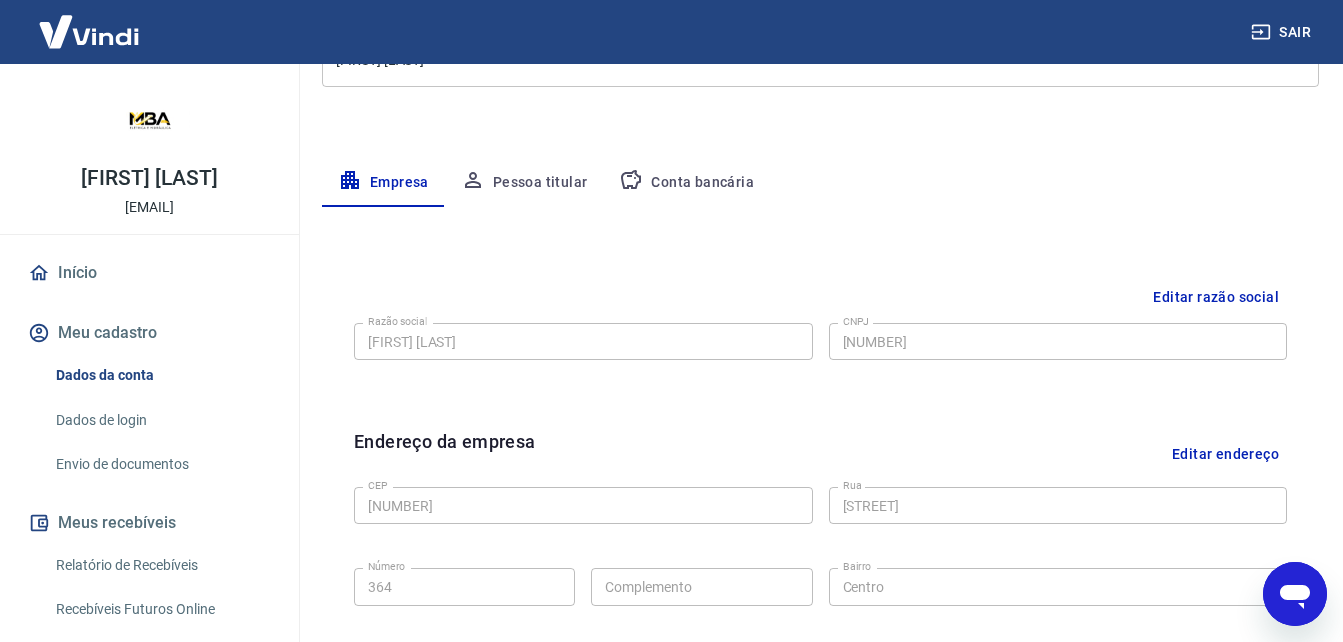 scroll, scrollTop: 800, scrollLeft: 0, axis: vertical 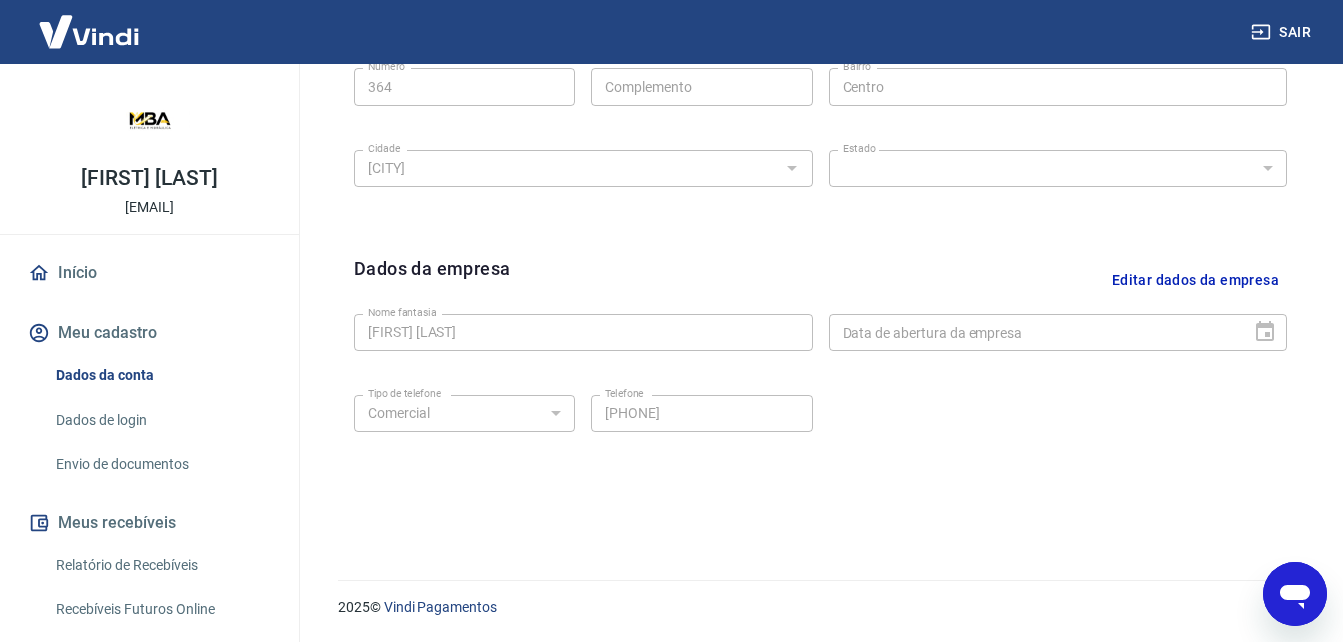 click on "Envio de documentos" at bounding box center (161, 464) 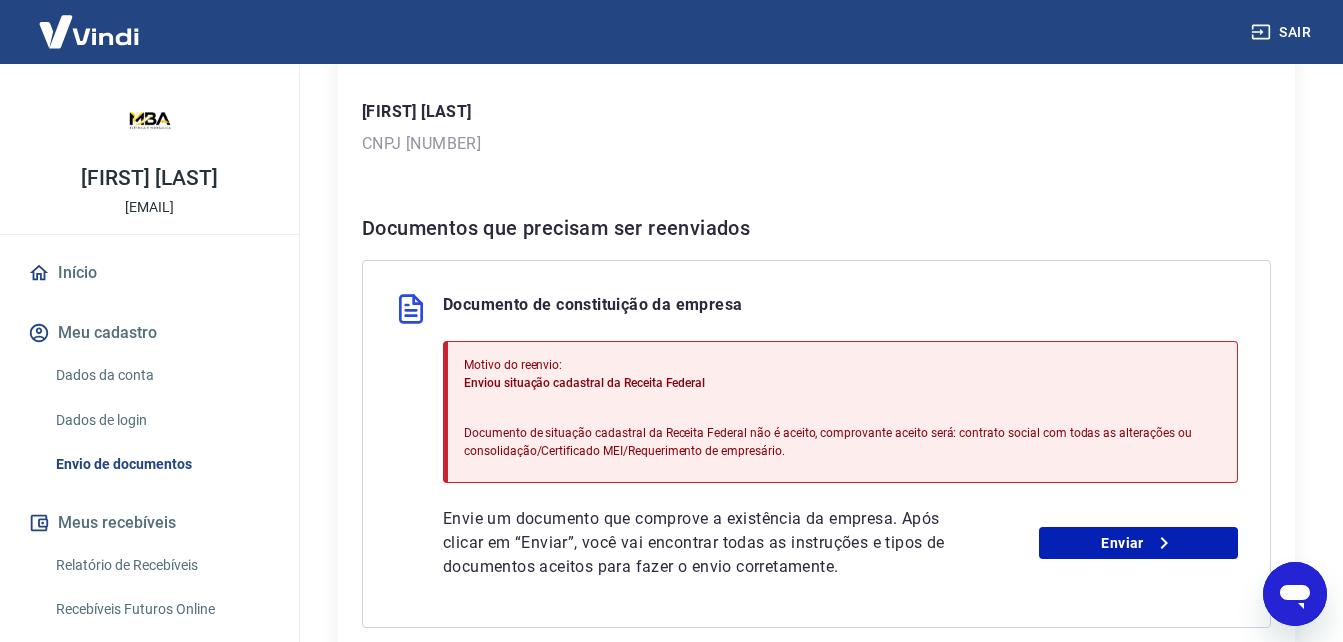 scroll, scrollTop: 400, scrollLeft: 0, axis: vertical 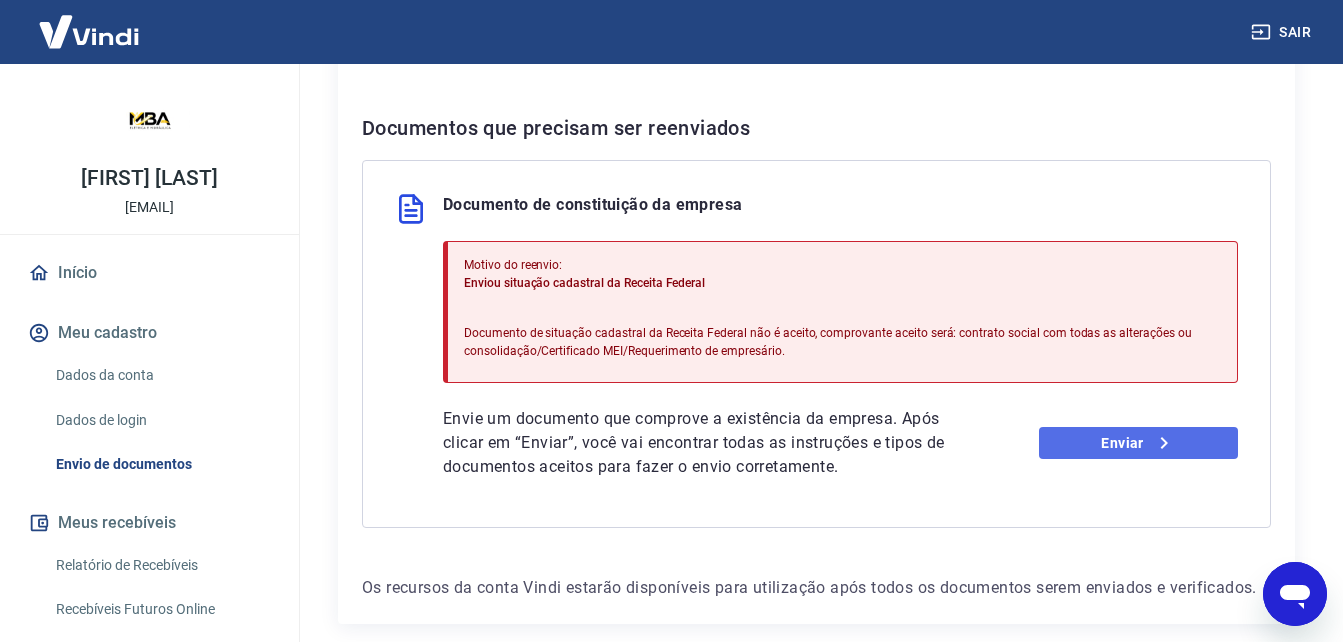 click on "Enviar" at bounding box center [1138, 443] 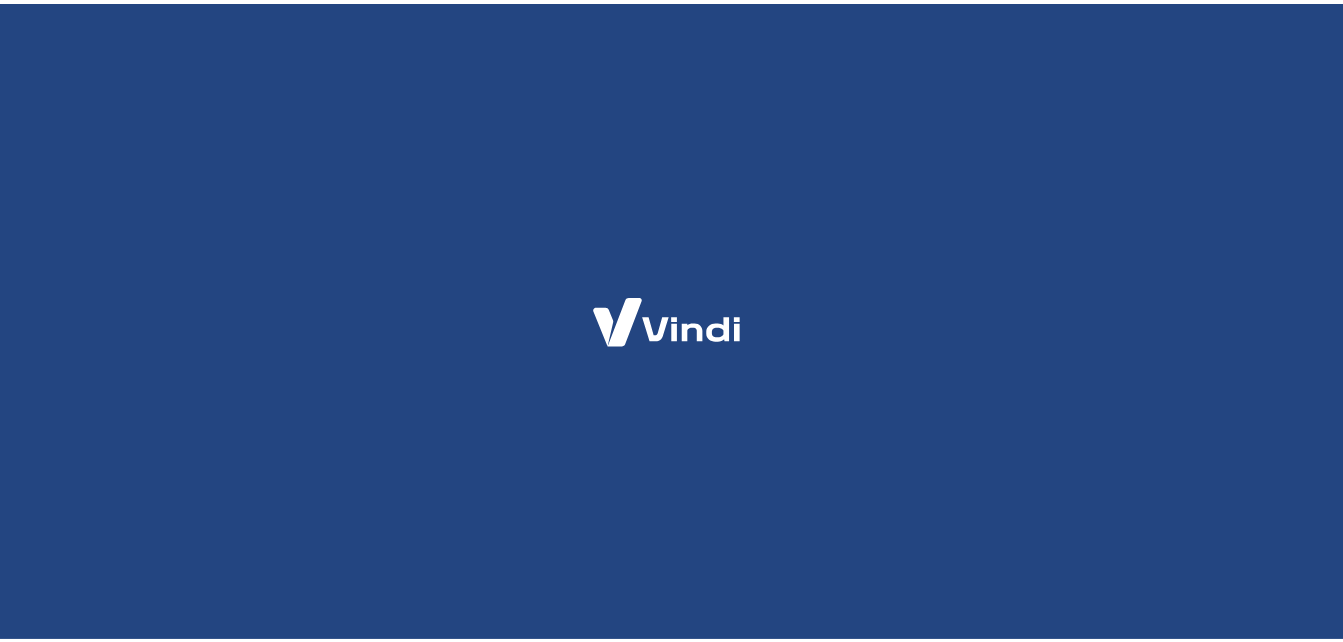 scroll, scrollTop: 0, scrollLeft: 0, axis: both 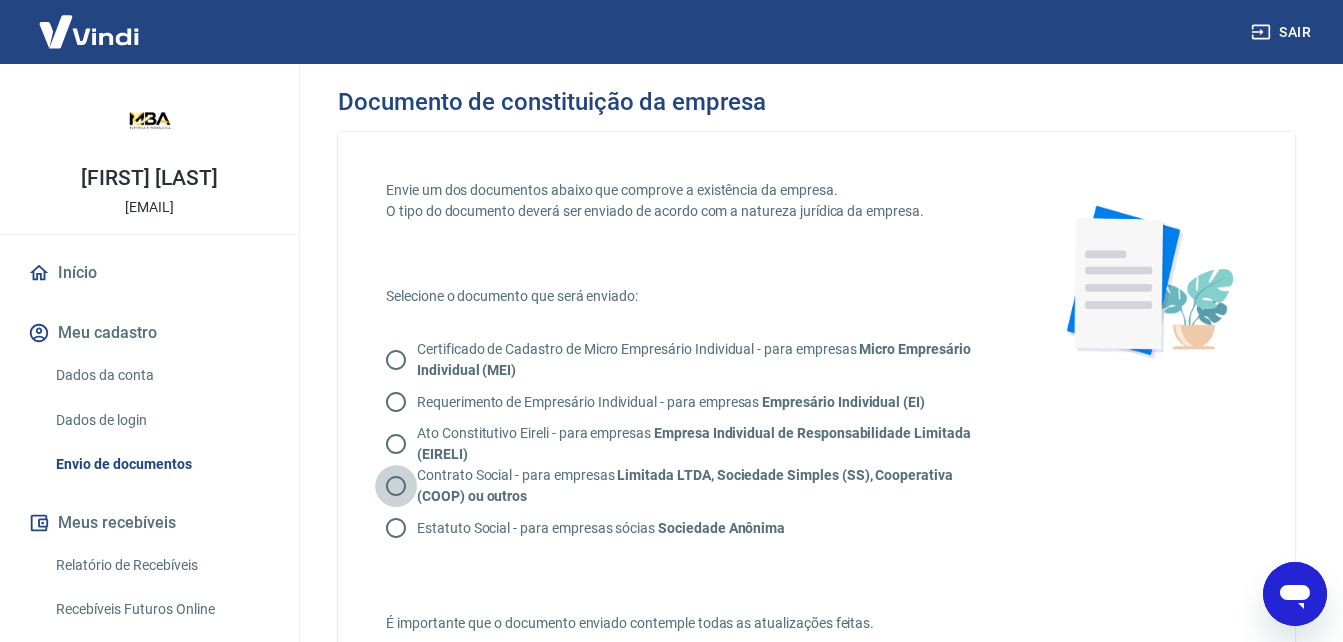 click on "Contrato Social - para empresas   Limitada LTDA, Sociedade Simples (SS), Cooperativa (COOP) ou outros" at bounding box center (396, 486) 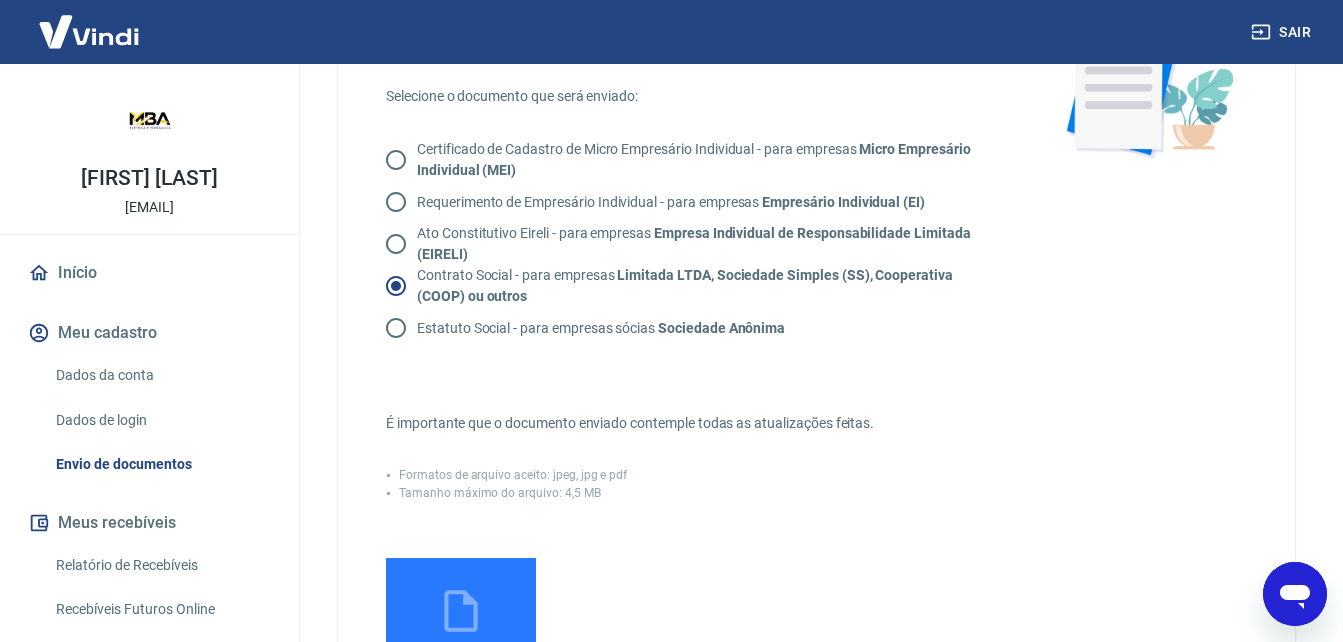 scroll, scrollTop: 300, scrollLeft: 0, axis: vertical 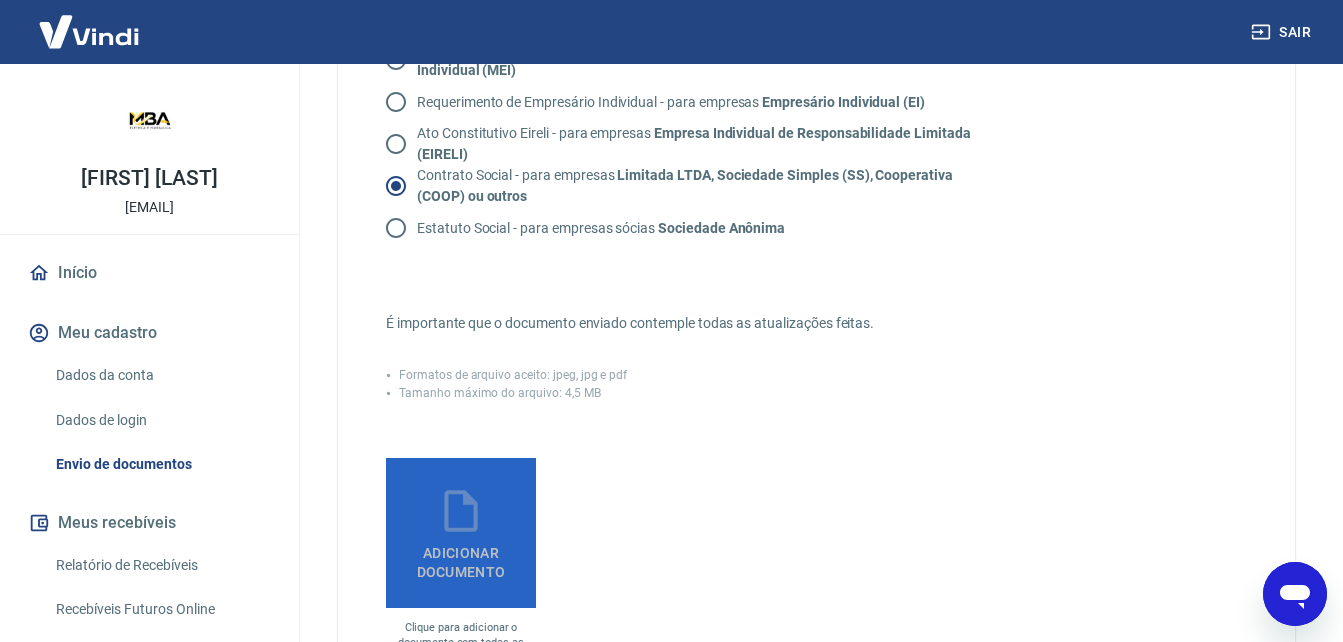 click on "Adicionar documento" at bounding box center (461, 558) 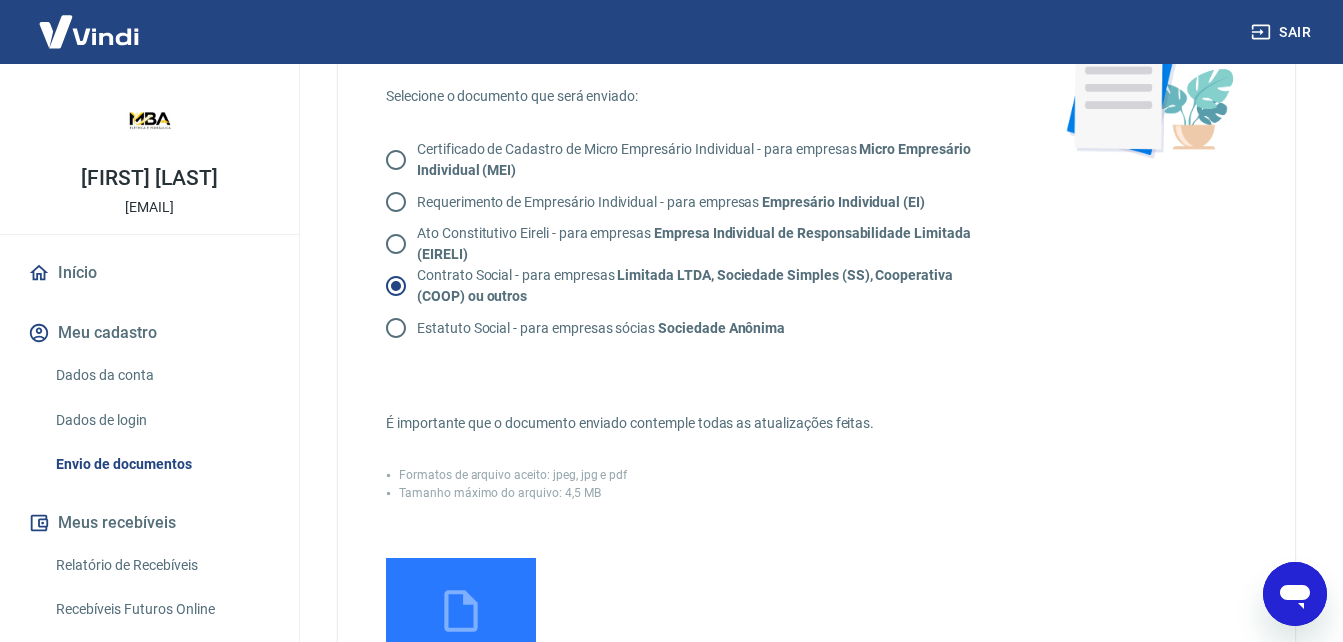scroll, scrollTop: 400, scrollLeft: 0, axis: vertical 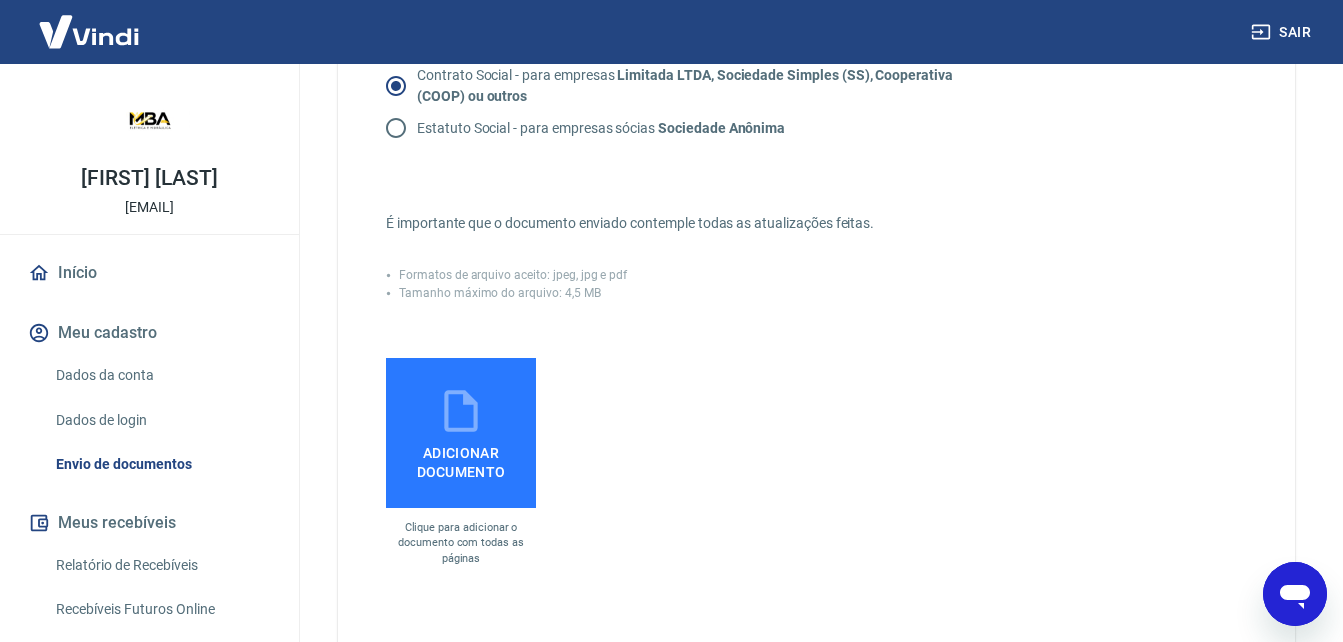 click 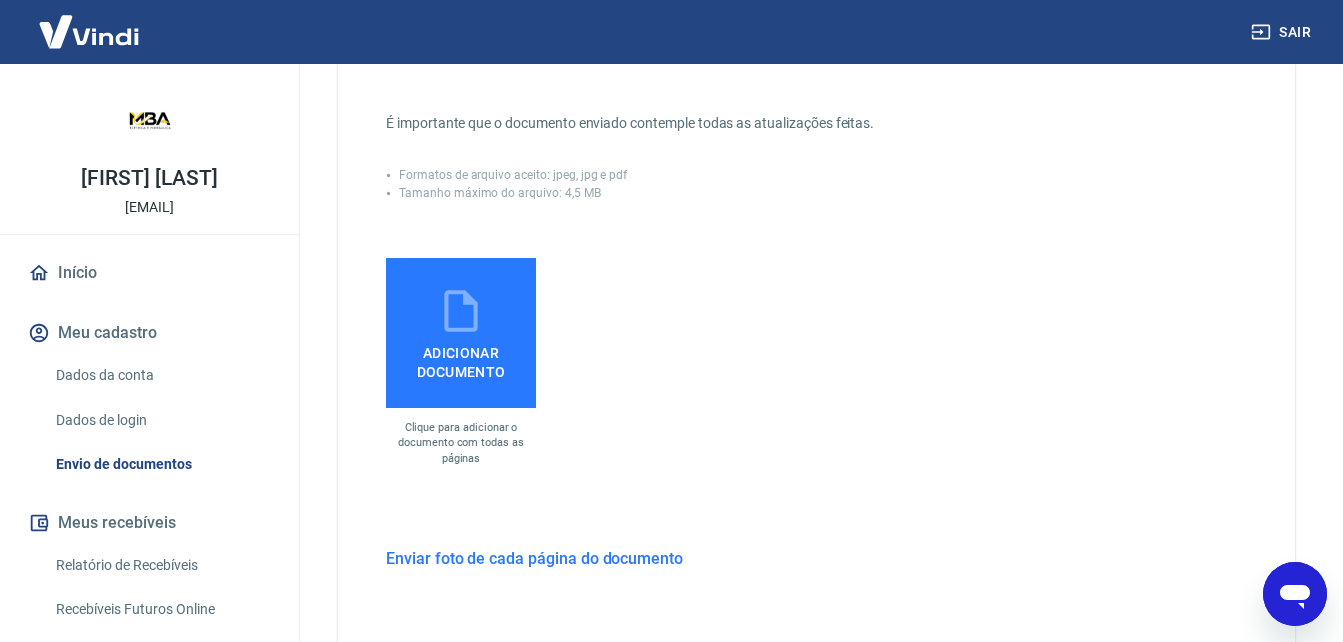 scroll, scrollTop: 600, scrollLeft: 0, axis: vertical 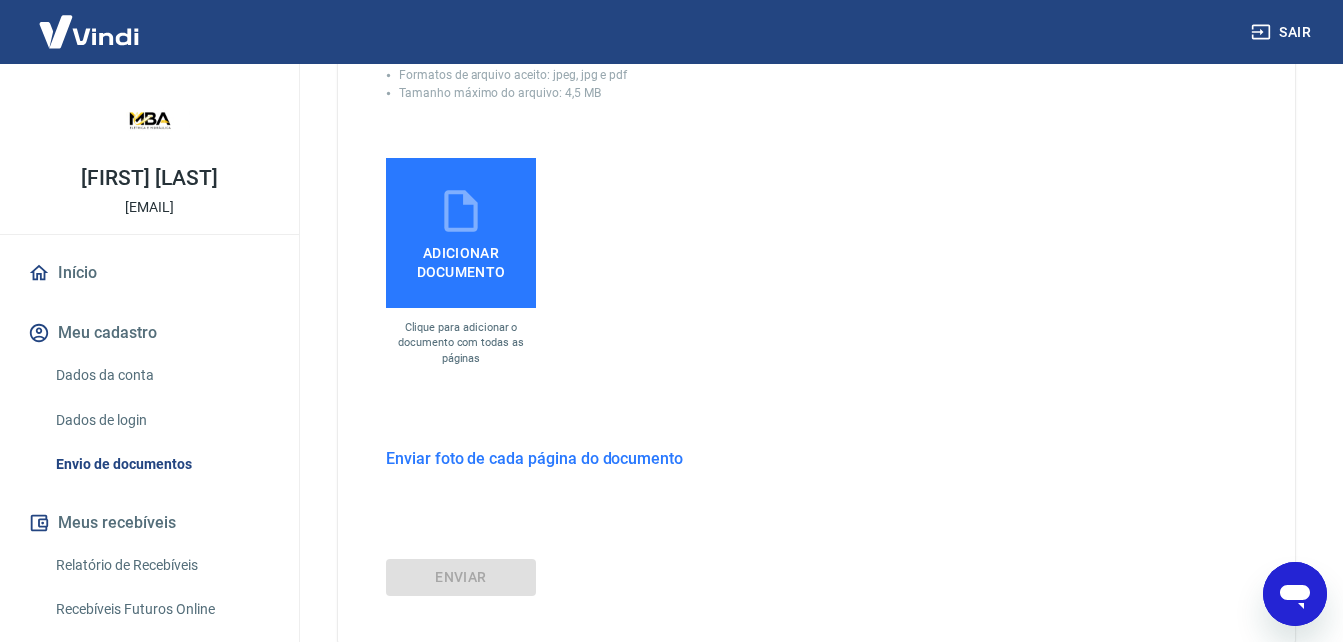 click on "Início" at bounding box center (149, 273) 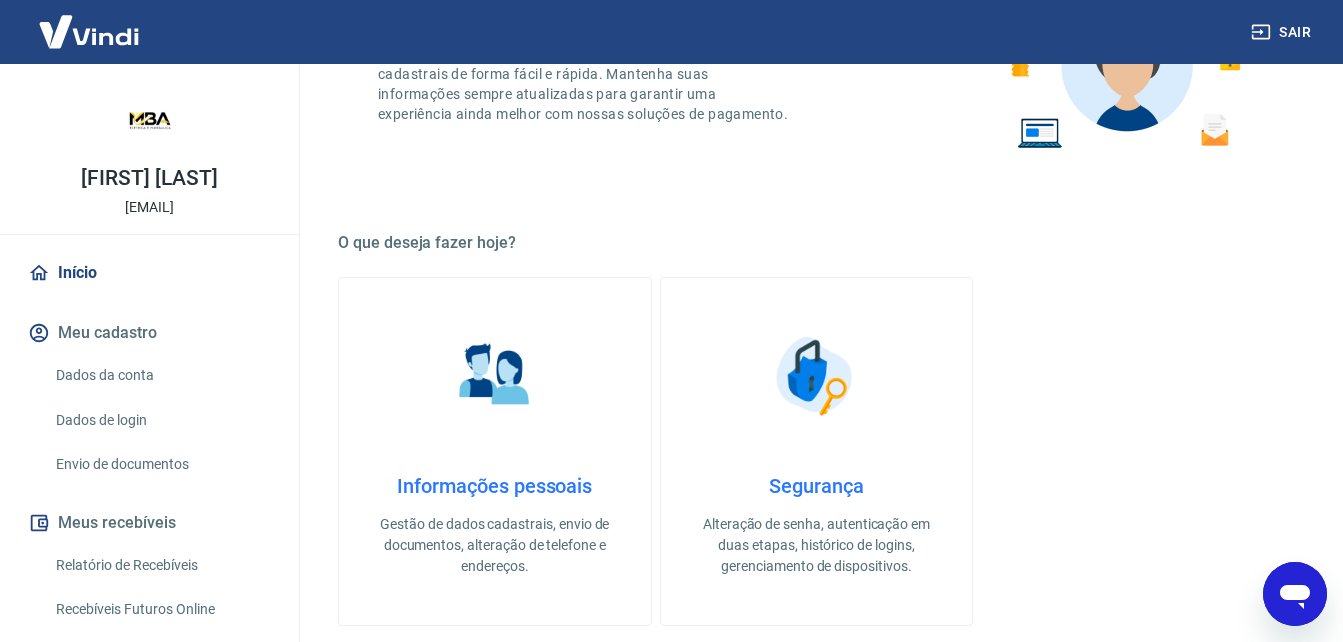 click on "Envio de documentos" at bounding box center (161, 464) 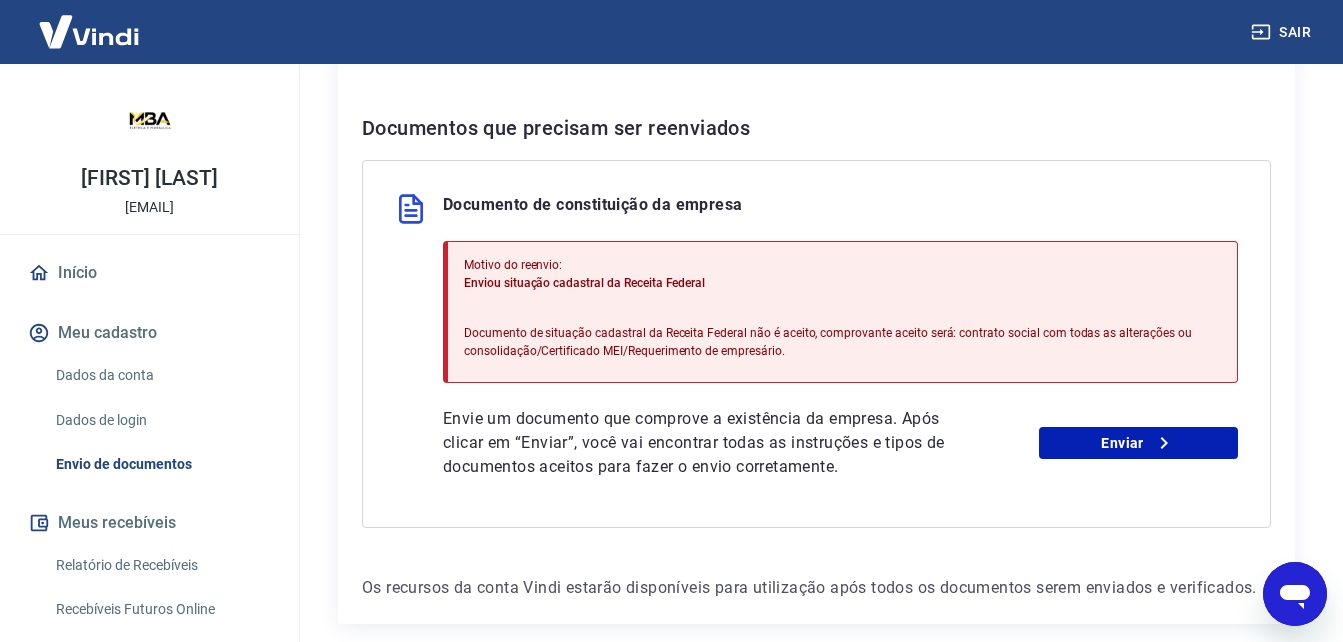 scroll, scrollTop: 492, scrollLeft: 0, axis: vertical 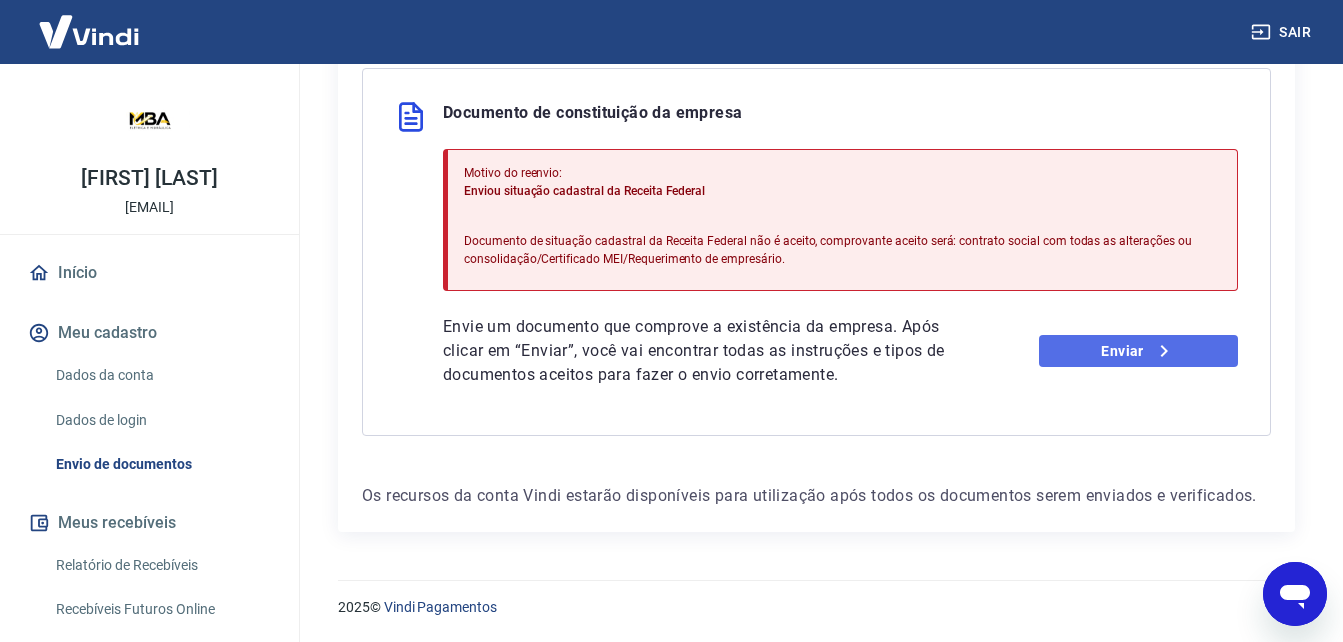 click on "Enviar" at bounding box center [1138, 351] 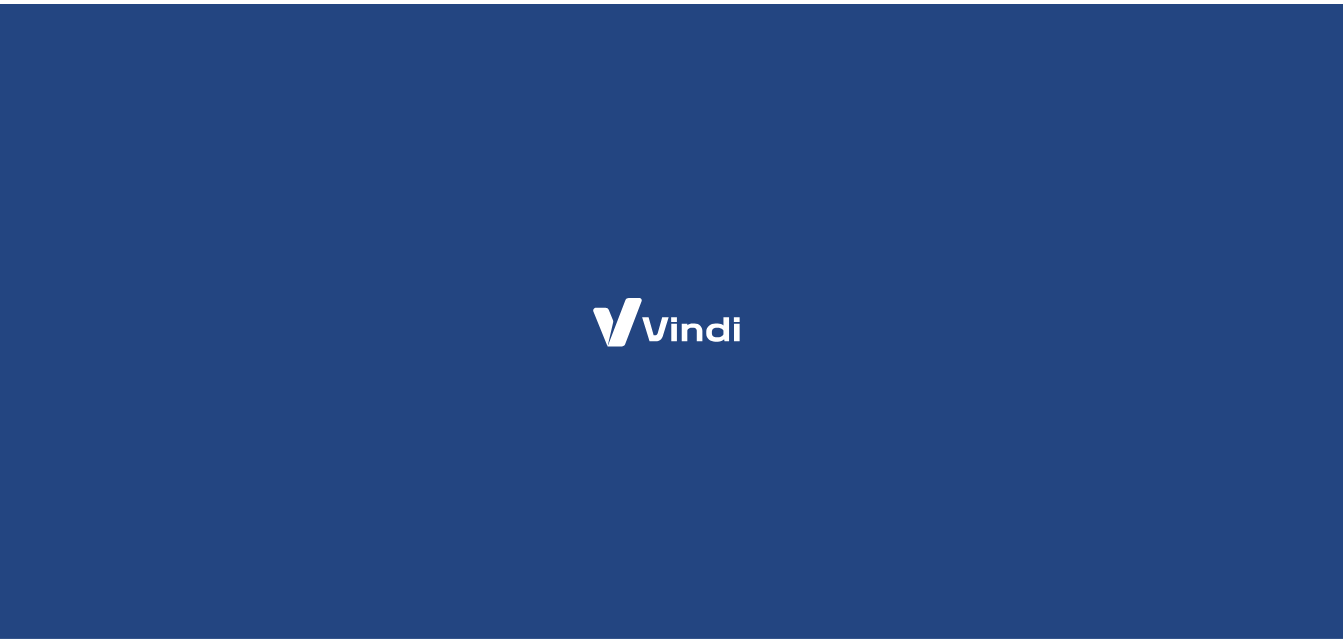 scroll, scrollTop: 0, scrollLeft: 0, axis: both 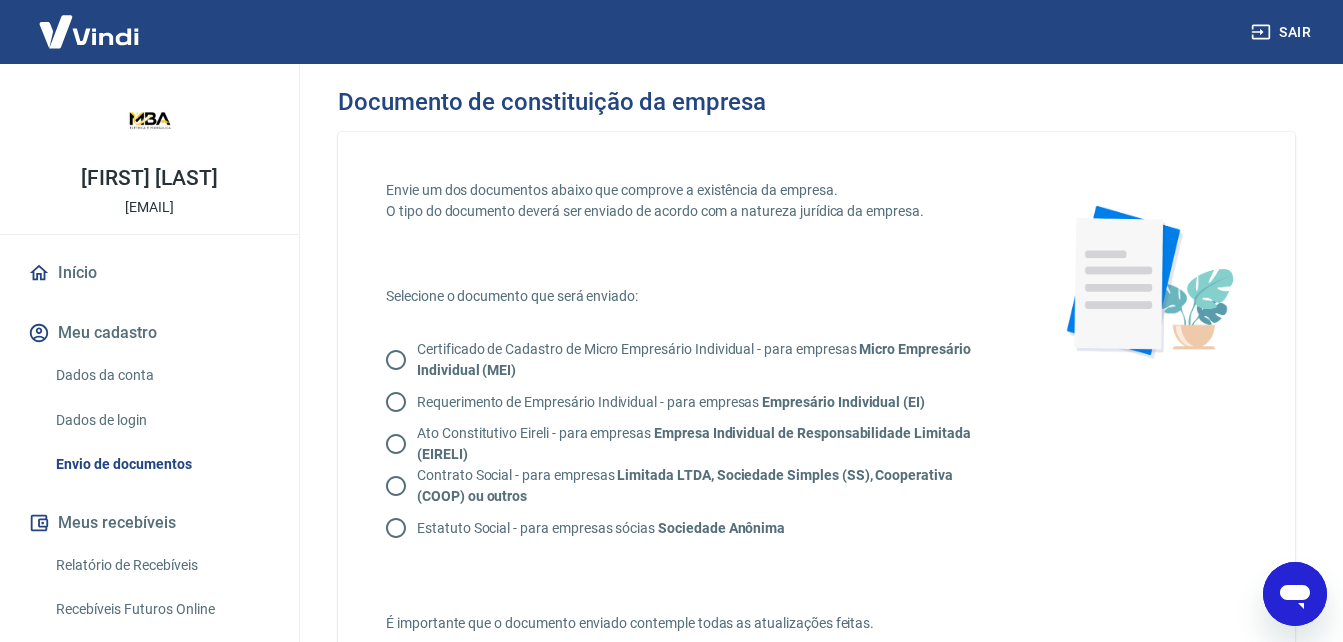 click on "Contrato Social - para empresas   Limitada LTDA, Sociedade Simples (SS), Cooperativa (COOP) ou outros" at bounding box center (396, 486) 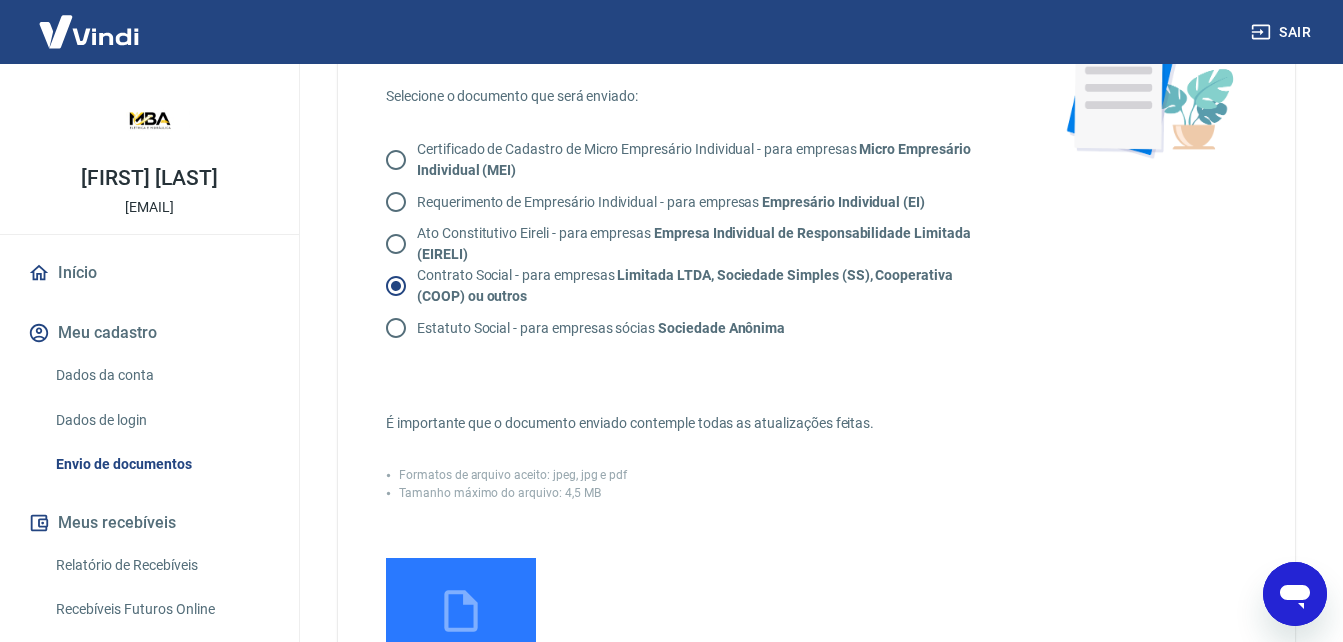 scroll, scrollTop: 400, scrollLeft: 0, axis: vertical 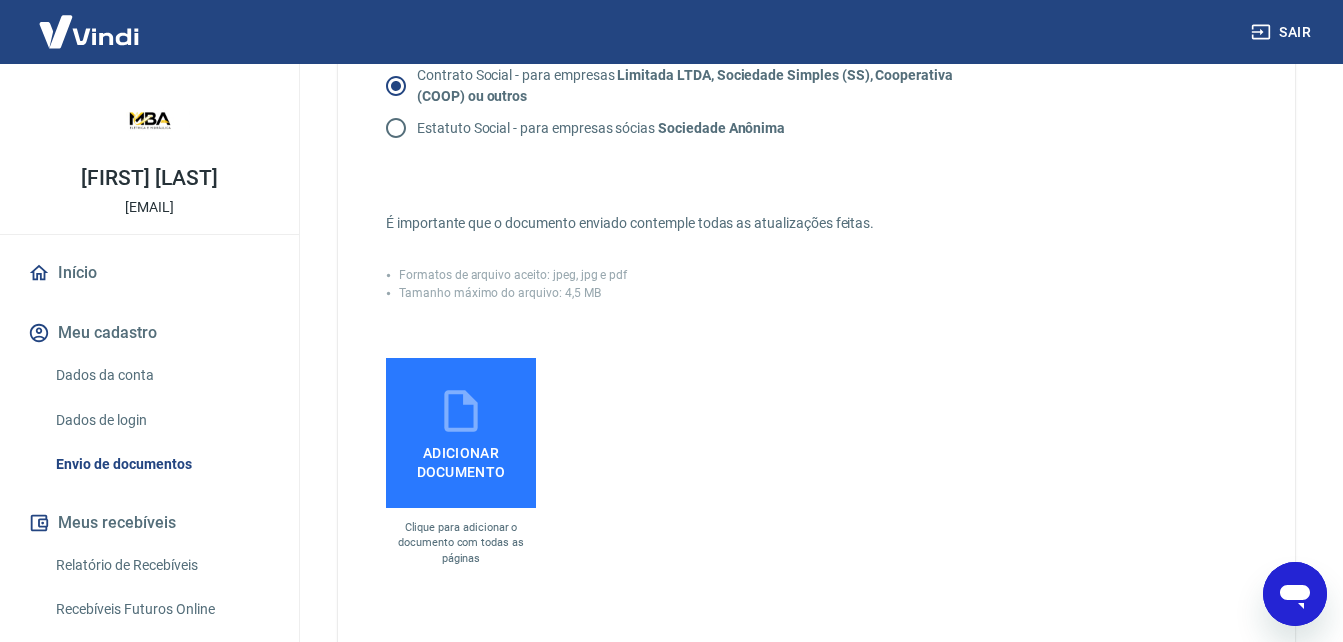 click 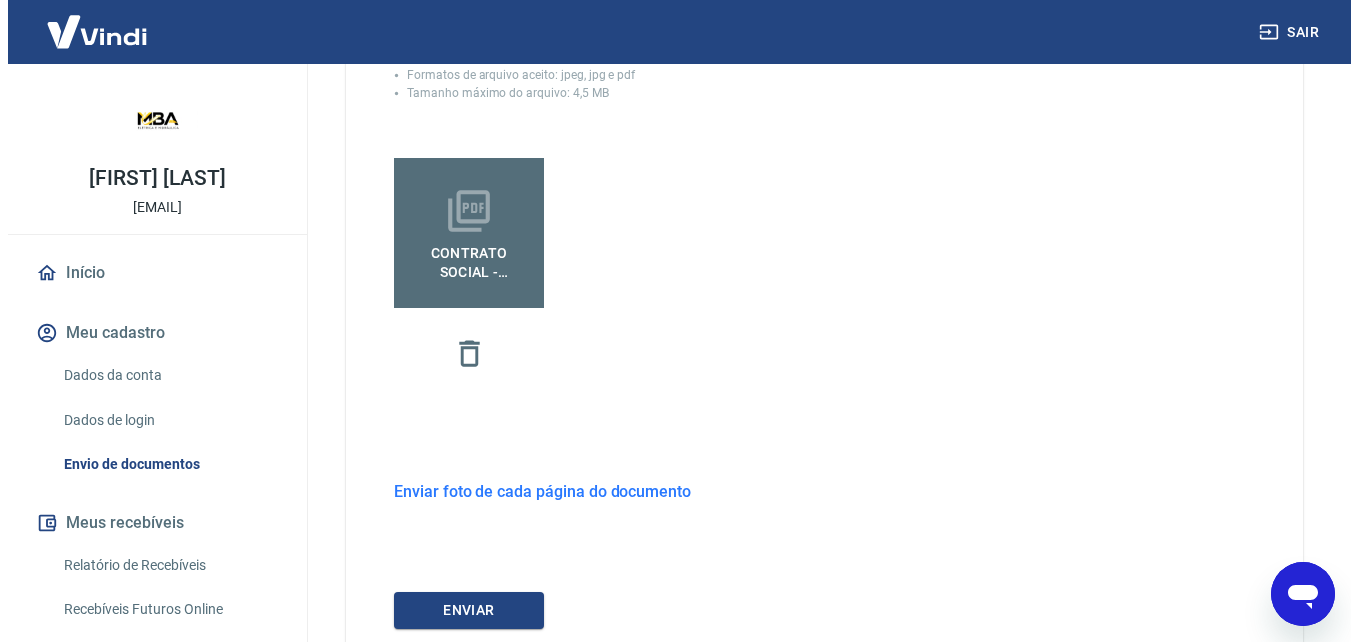 scroll, scrollTop: 700, scrollLeft: 0, axis: vertical 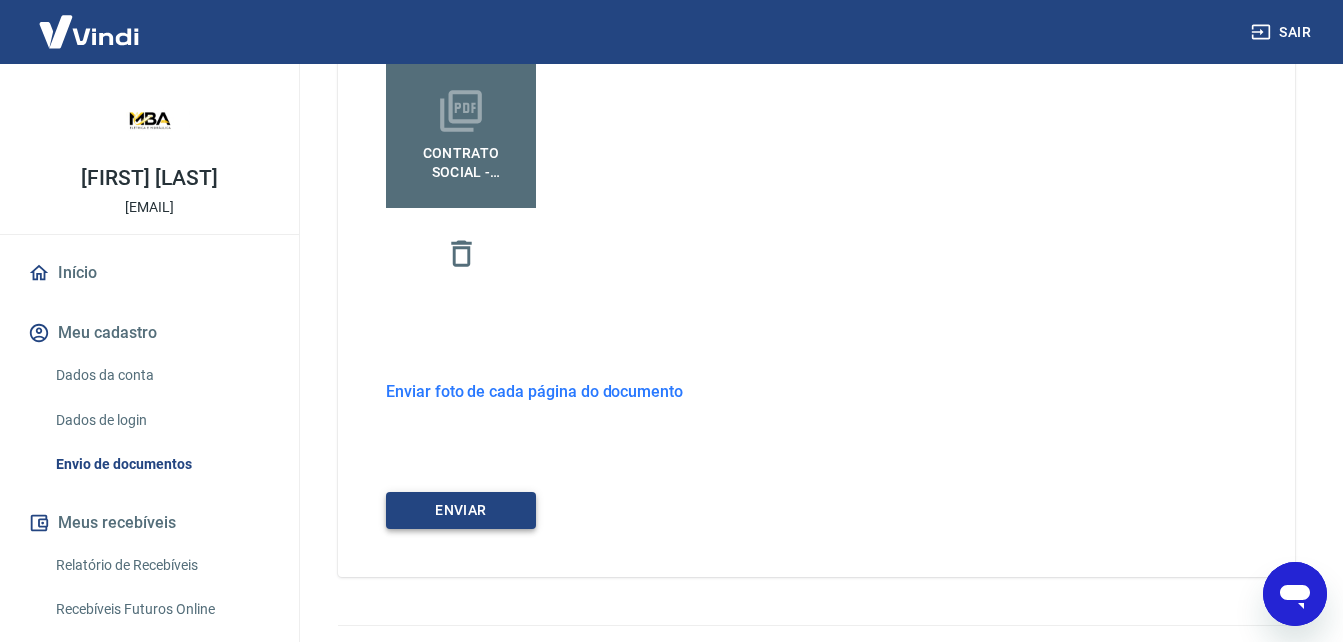 click on "ENVIAR" at bounding box center (461, 510) 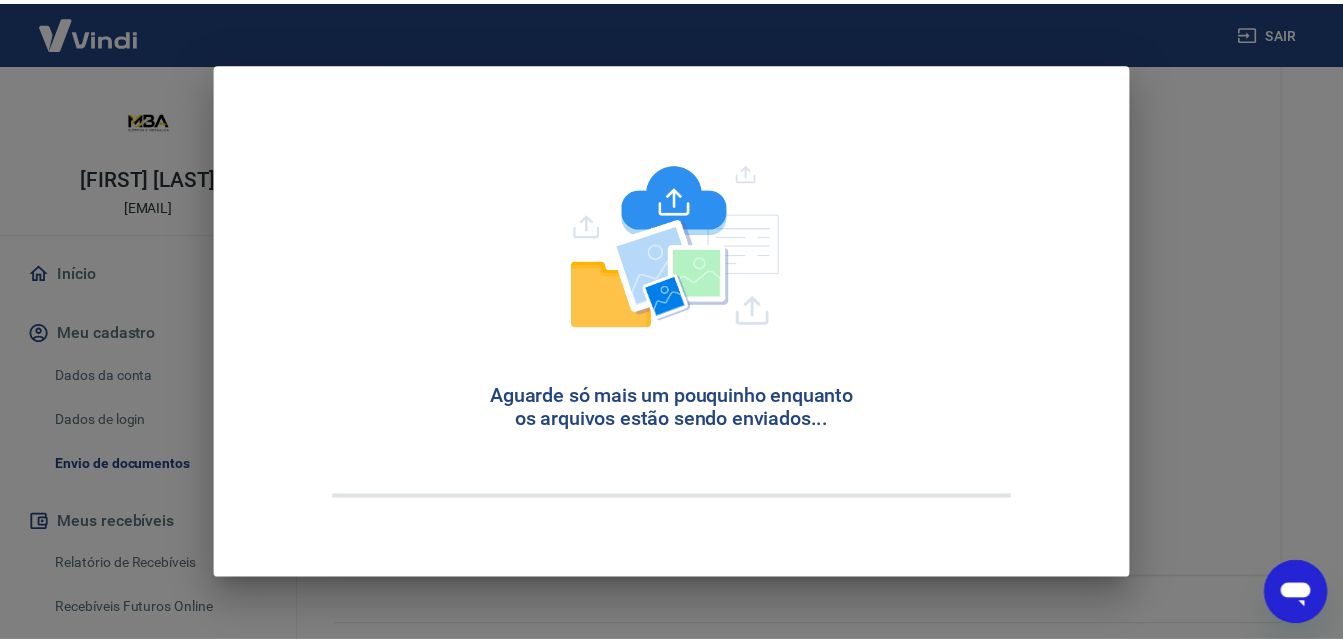 scroll, scrollTop: 7, scrollLeft: 0, axis: vertical 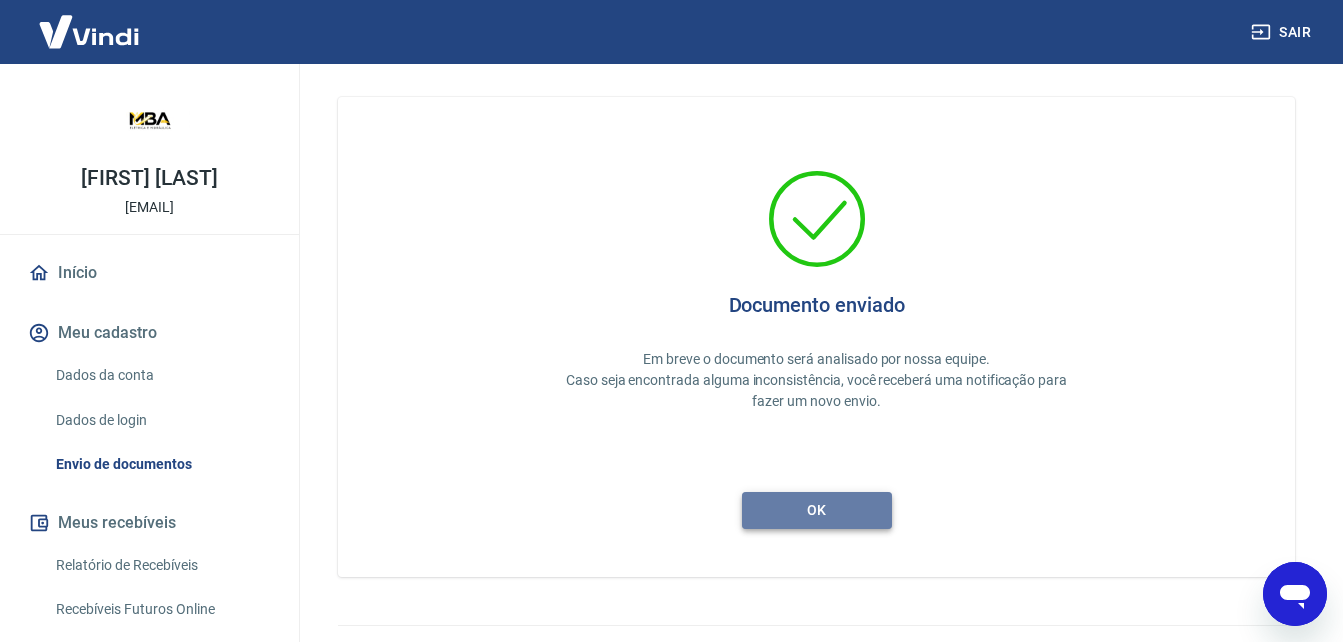 click on "ok" at bounding box center [817, 510] 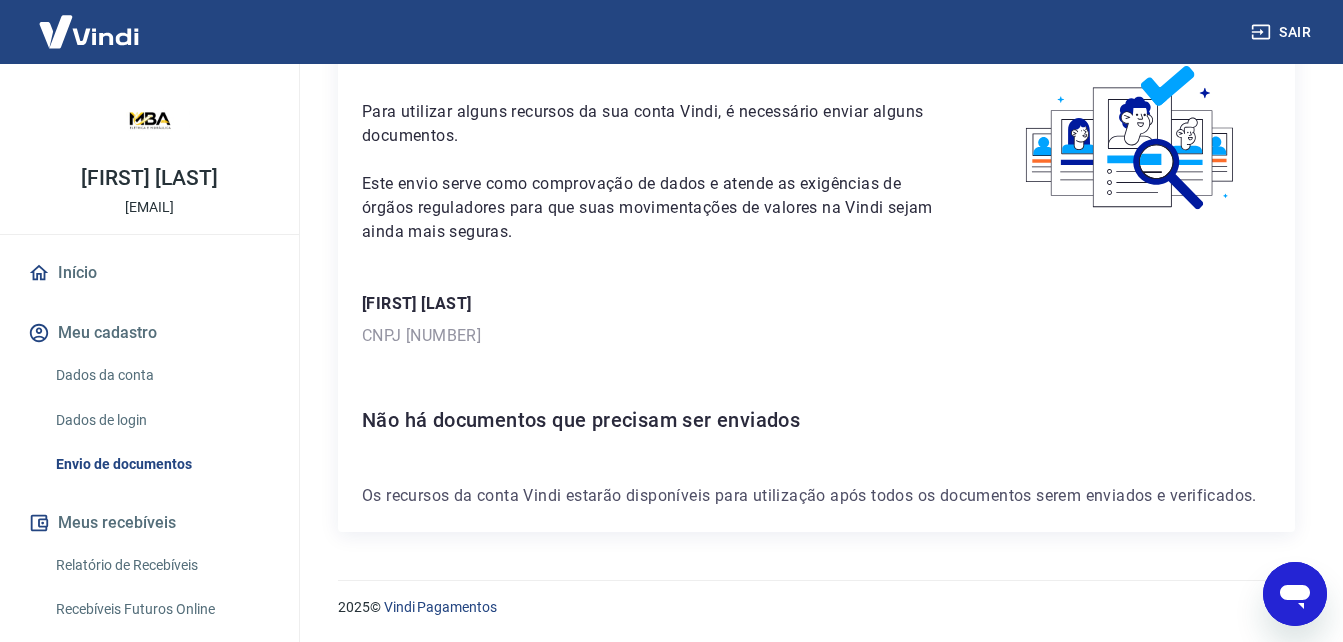 scroll, scrollTop: 0, scrollLeft: 0, axis: both 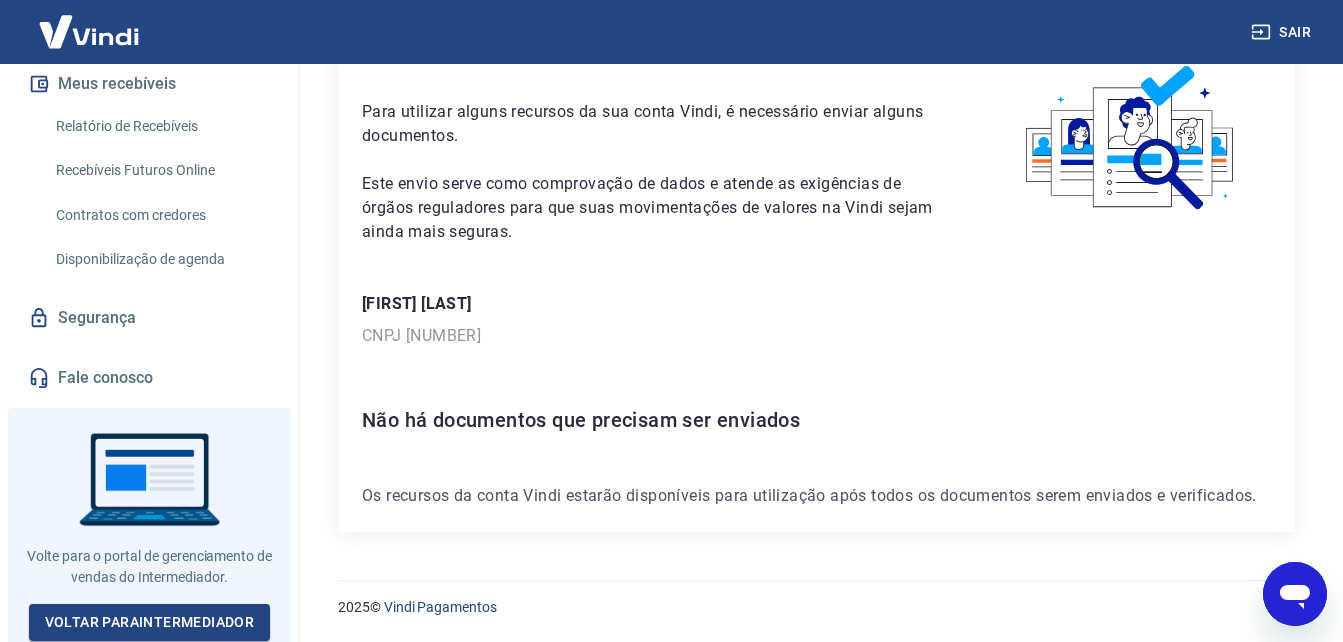 click on "Não há documentos que precisam ser enviados" at bounding box center [816, 420] 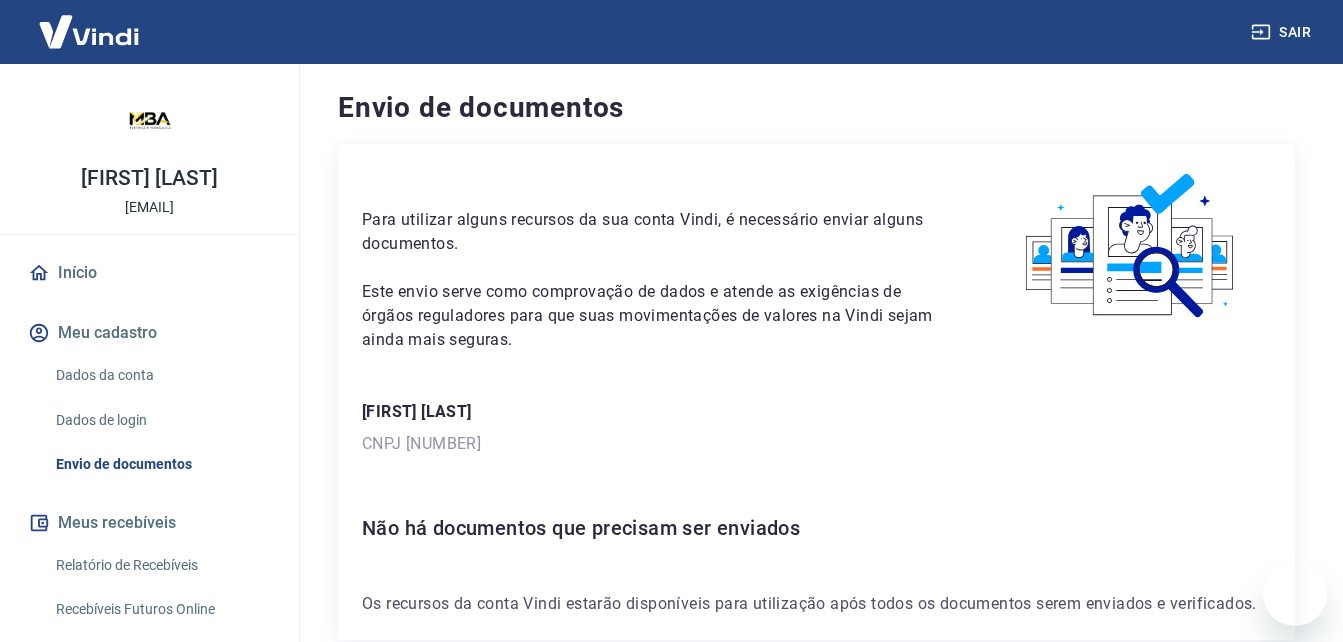 scroll, scrollTop: 108, scrollLeft: 0, axis: vertical 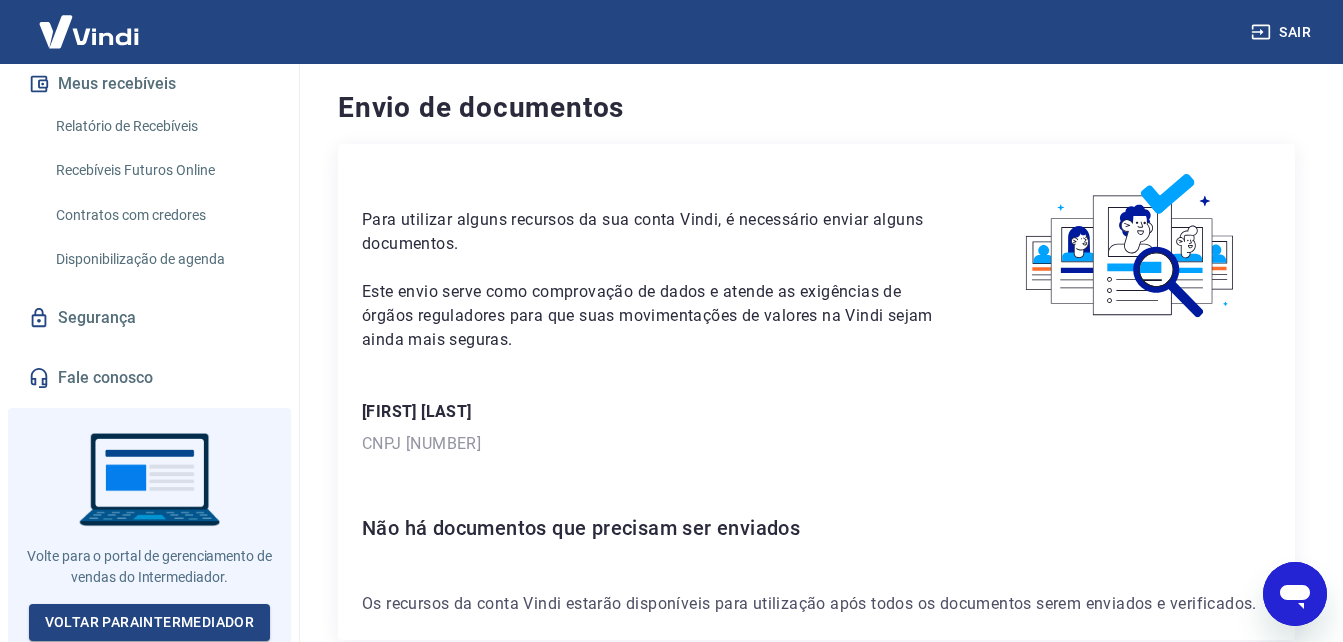 click on "Para utilizar alguns recursos da sua conta Vindi, é necessário enviar alguns documentos. Este envio serve como comprovação de dados e atende as exigências de órgãos reguladores para que suas movimentações de valores na Vindi sejam ainda mais seguras. Agnaldo braz CNPJ 40.966.294/0001-25 Não há documentos que precisam ser enviados Os recursos da conta Vindi estarão disponíveis para utilização após todos os documentos serem enviados e verificados." at bounding box center (816, 392) 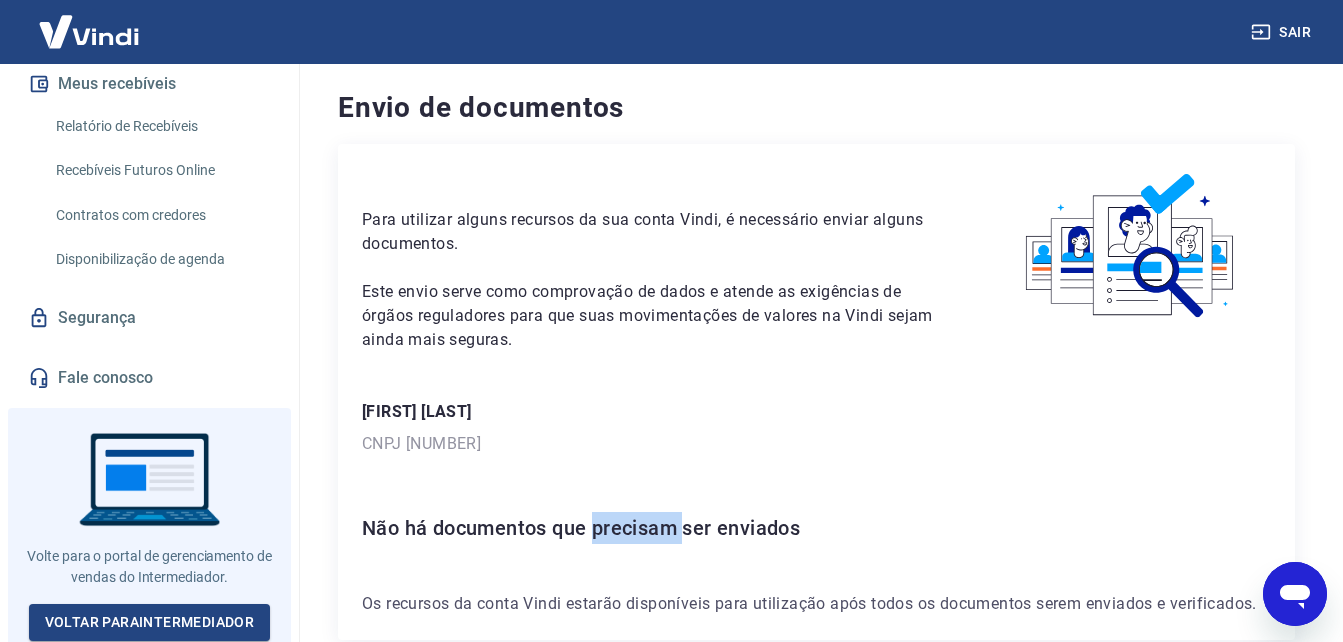click on "Para utilizar alguns recursos da sua conta Vindi, é necessário enviar alguns documentos. Este envio serve como comprovação de dados e atende as exigências de órgãos reguladores para que suas movimentações de valores na Vindi sejam ainda mais seguras. Agnaldo braz CNPJ 40.966.294/0001-25 Não há documentos que precisam ser enviados Os recursos da conta Vindi estarão disponíveis para utilização após todos os documentos serem enviados e verificados." at bounding box center (816, 392) 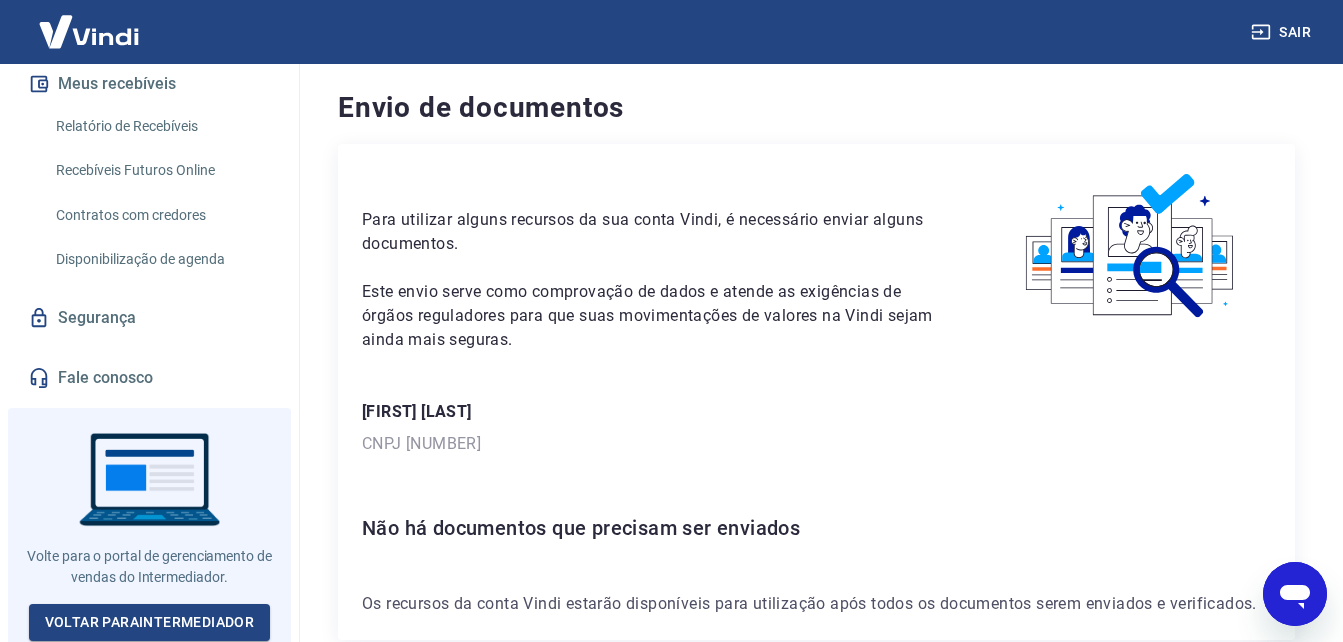 drag, startPoint x: 611, startPoint y: 494, endPoint x: 765, endPoint y: 493, distance: 154.00325 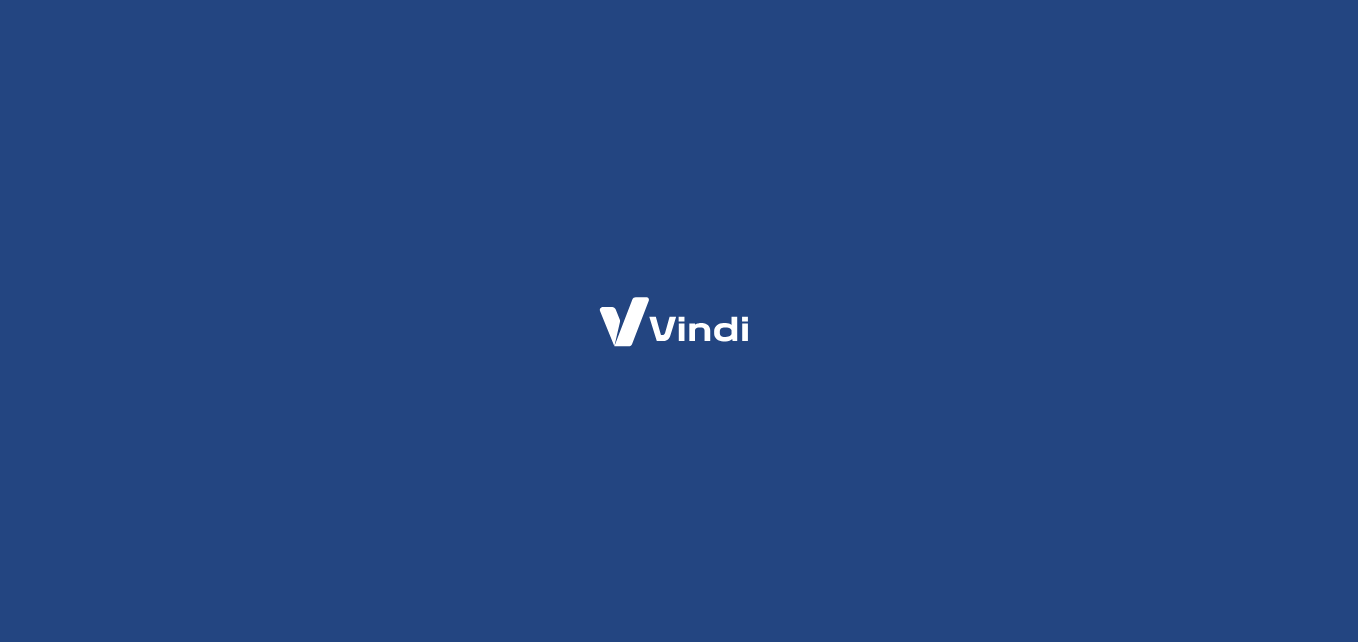 scroll, scrollTop: 0, scrollLeft: 0, axis: both 